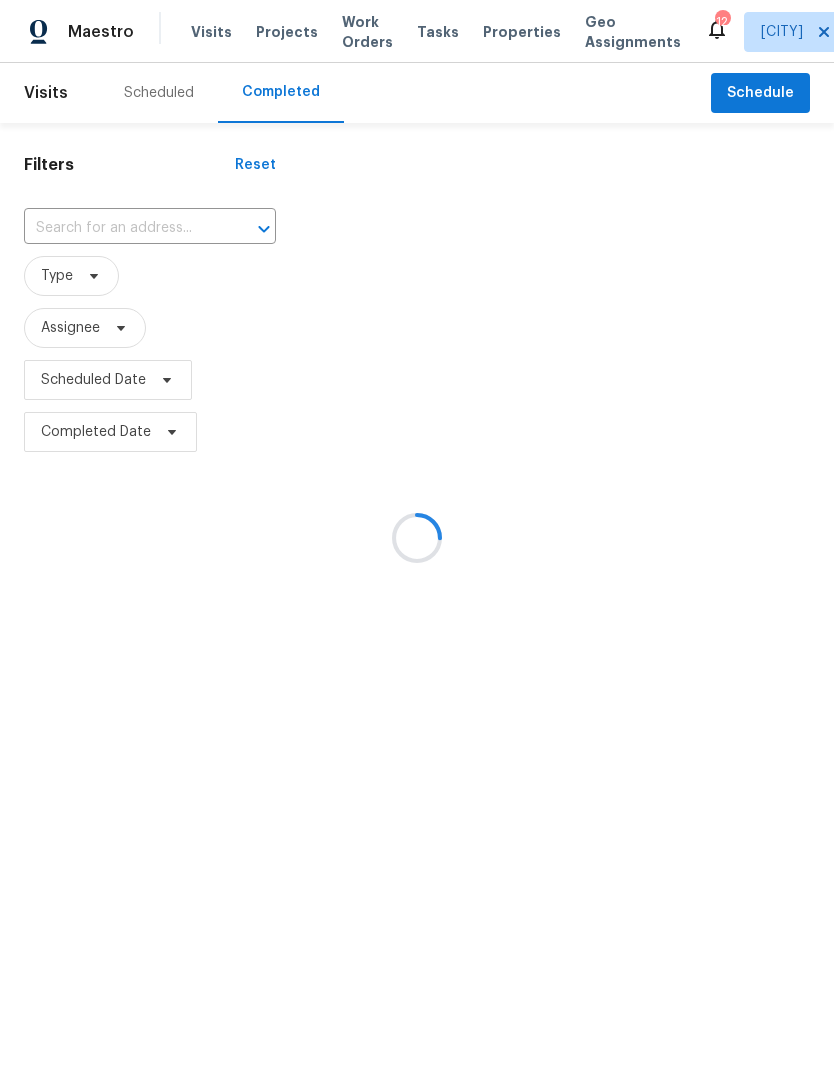 scroll, scrollTop: 0, scrollLeft: 0, axis: both 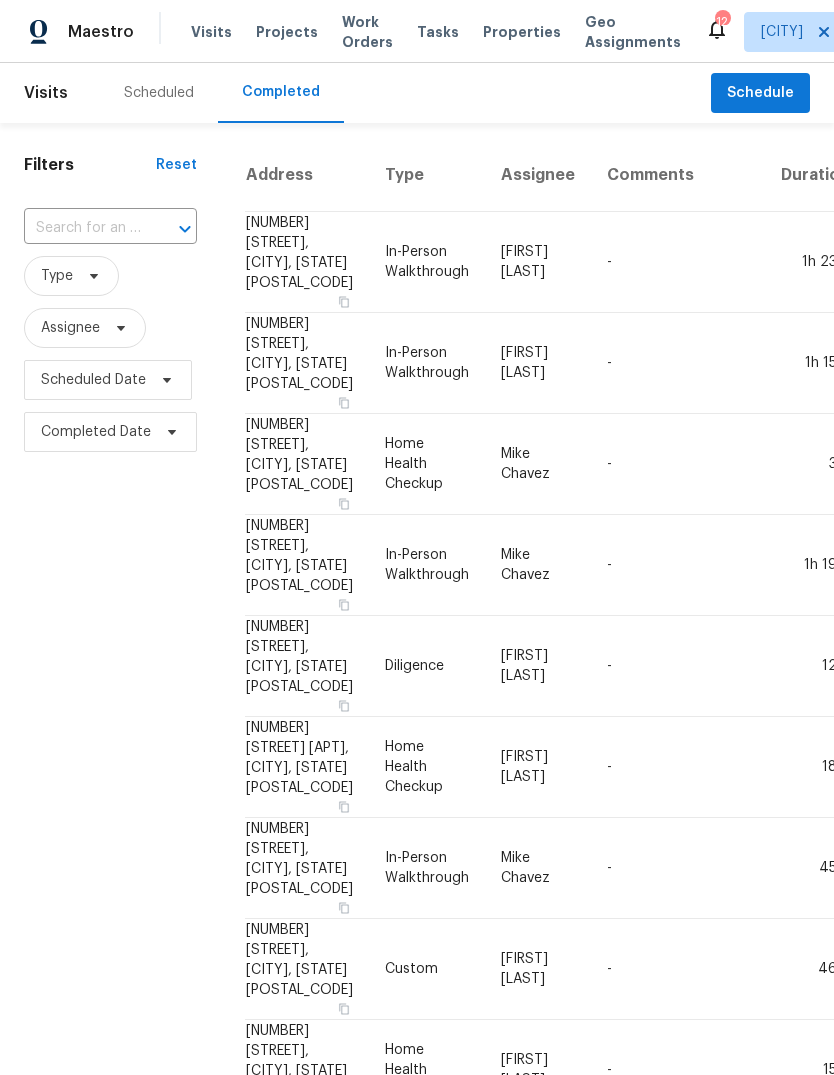 click on "Scheduled" at bounding box center (159, 93) 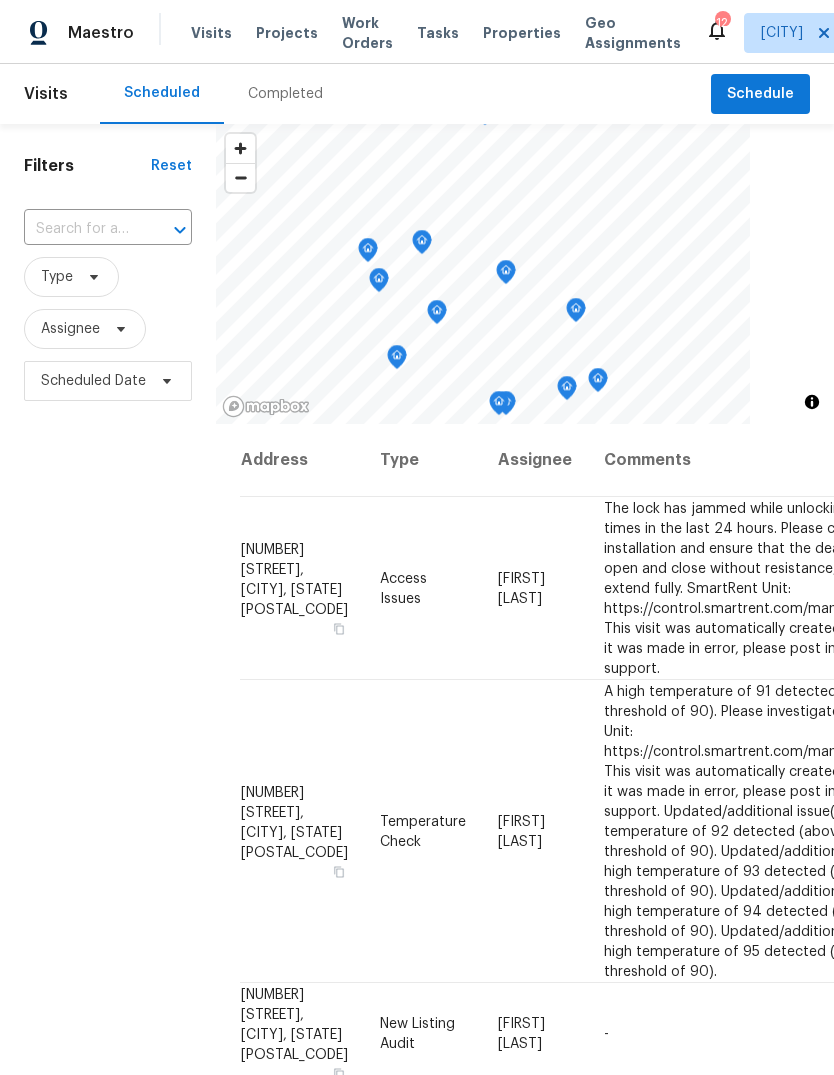 scroll, scrollTop: 0, scrollLeft: 0, axis: both 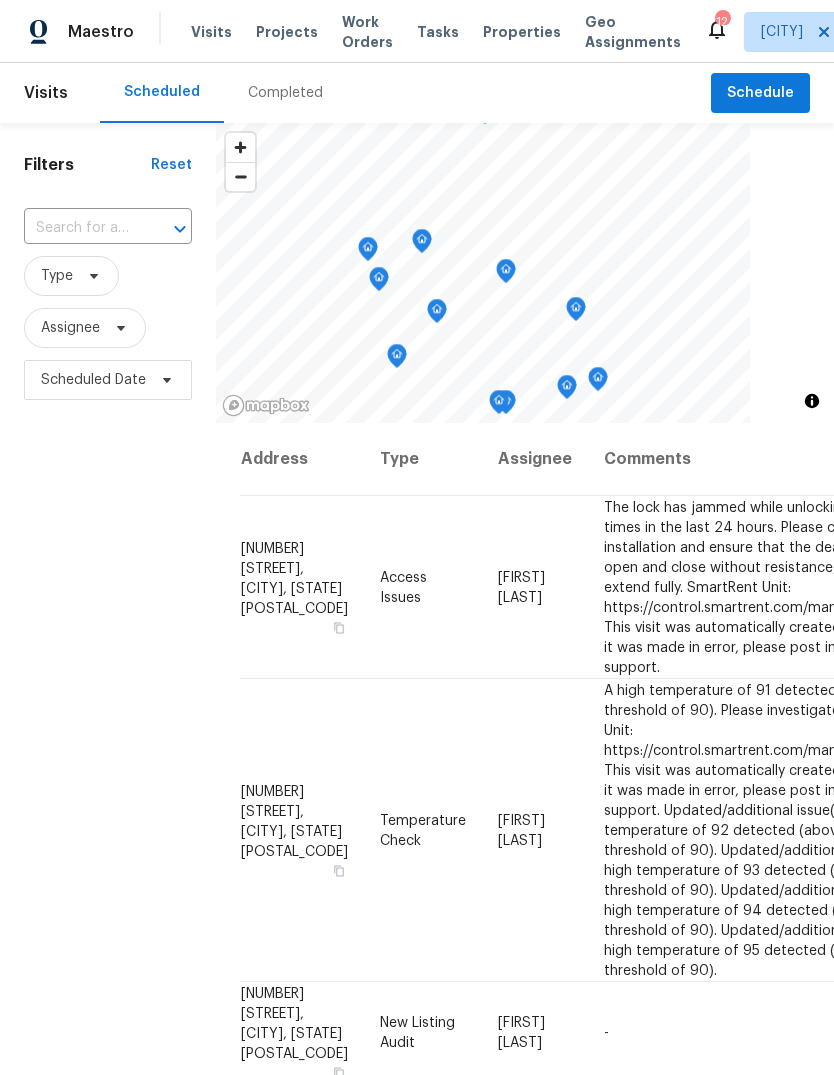 click on "Properties" at bounding box center (522, 32) 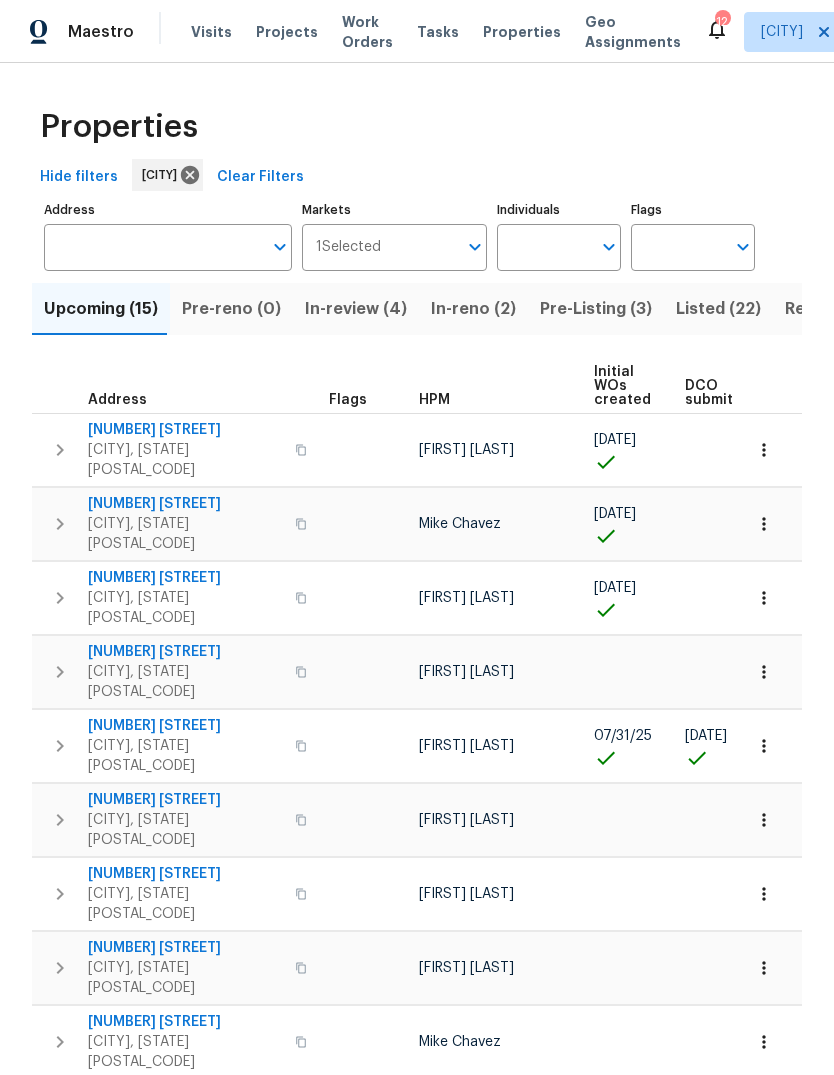 click on "Individuals" at bounding box center [544, 247] 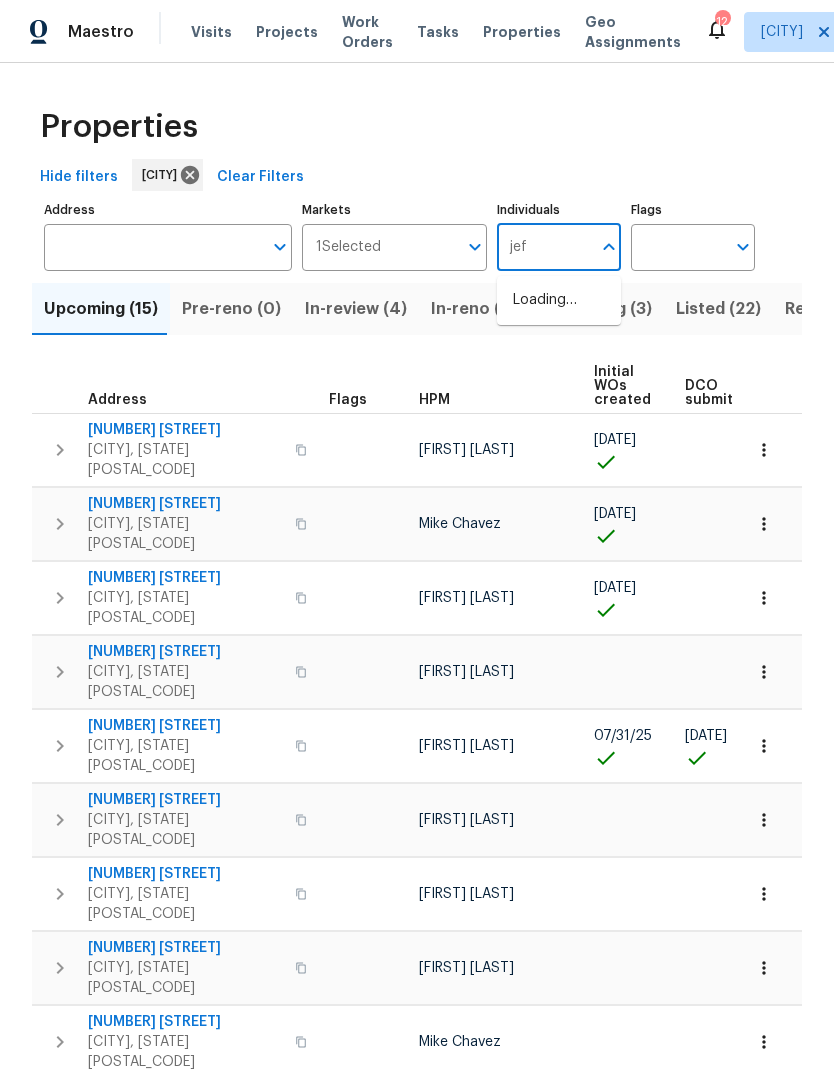 type on "[FIRST]" 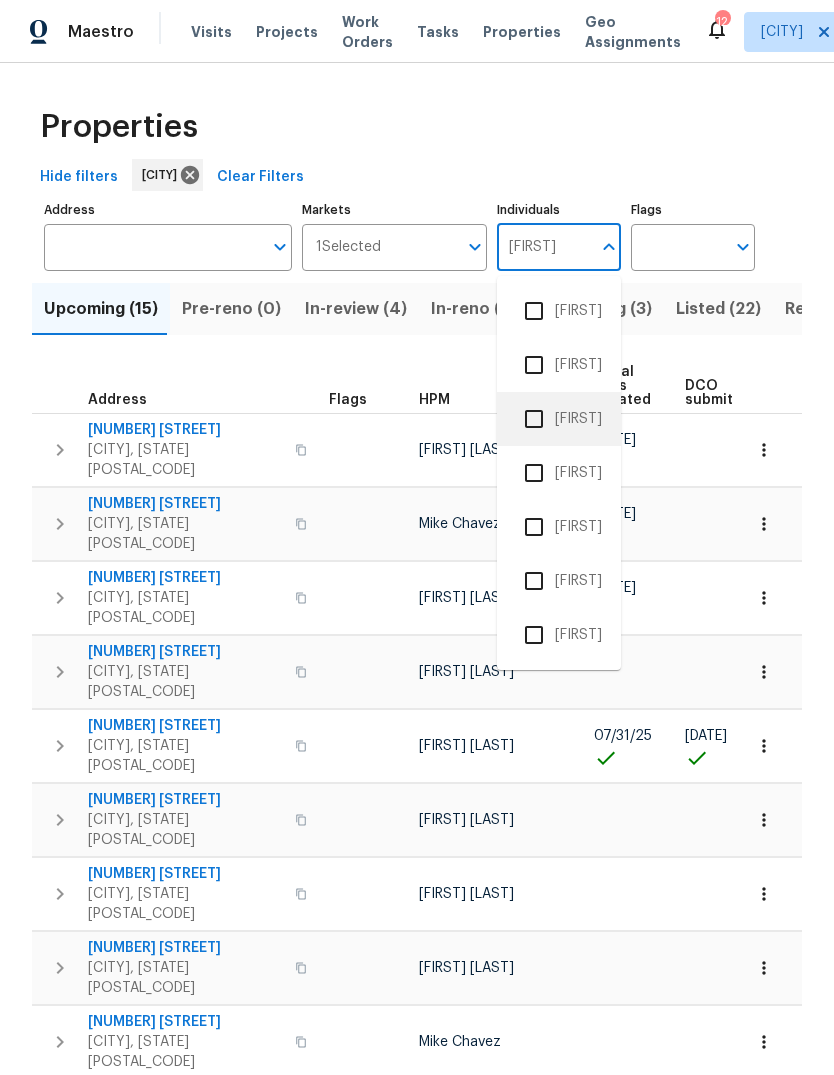 click on "[FIRST] [LAST]" at bounding box center (559, 419) 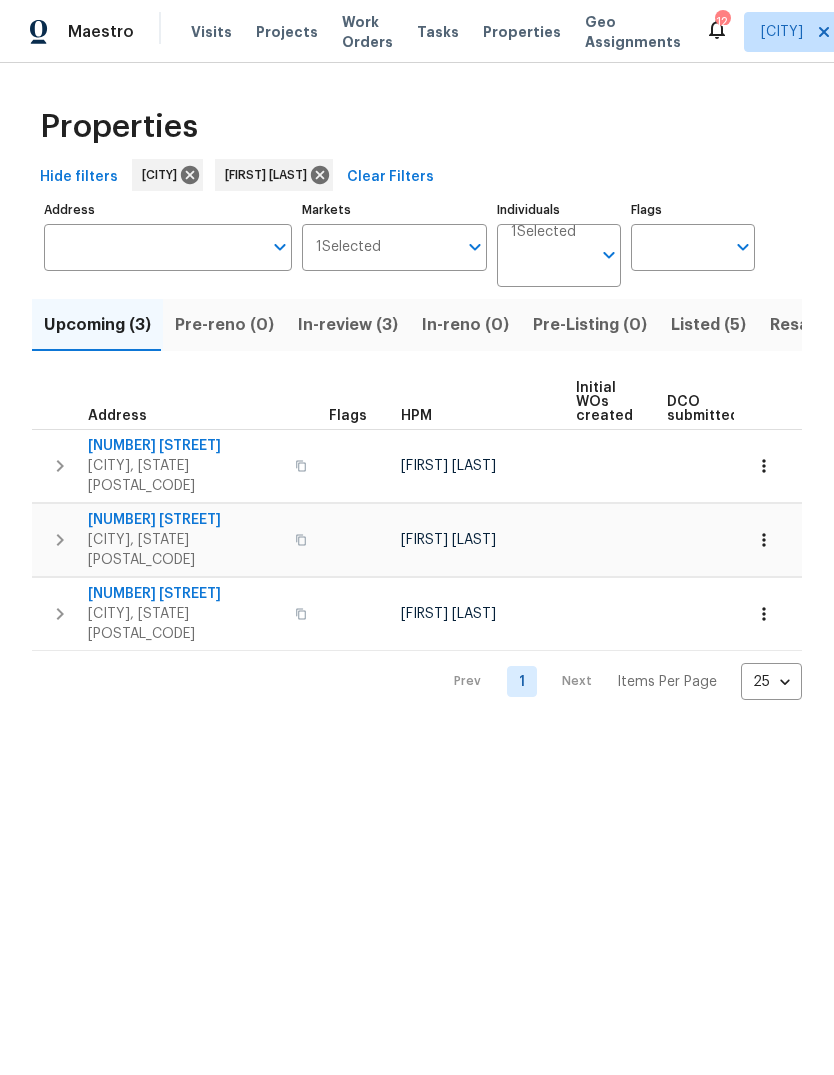 click on "Resale (6)" at bounding box center (809, 325) 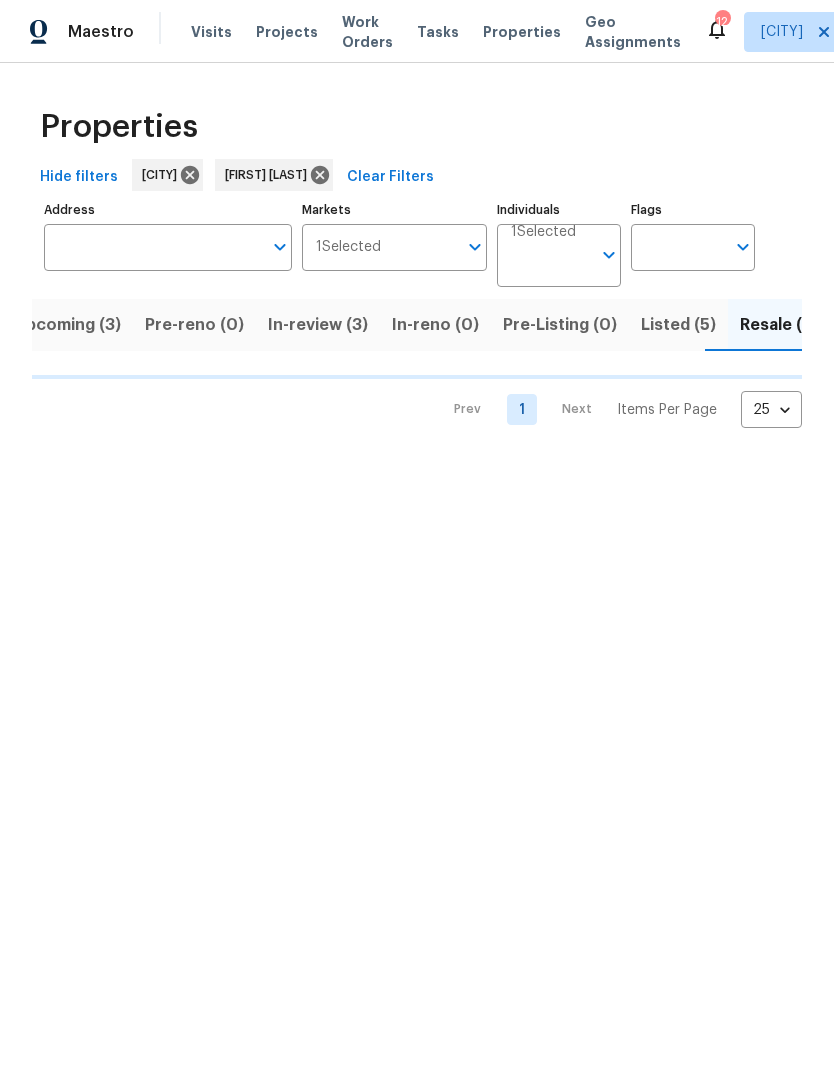 scroll, scrollTop: 0, scrollLeft: 32, axis: horizontal 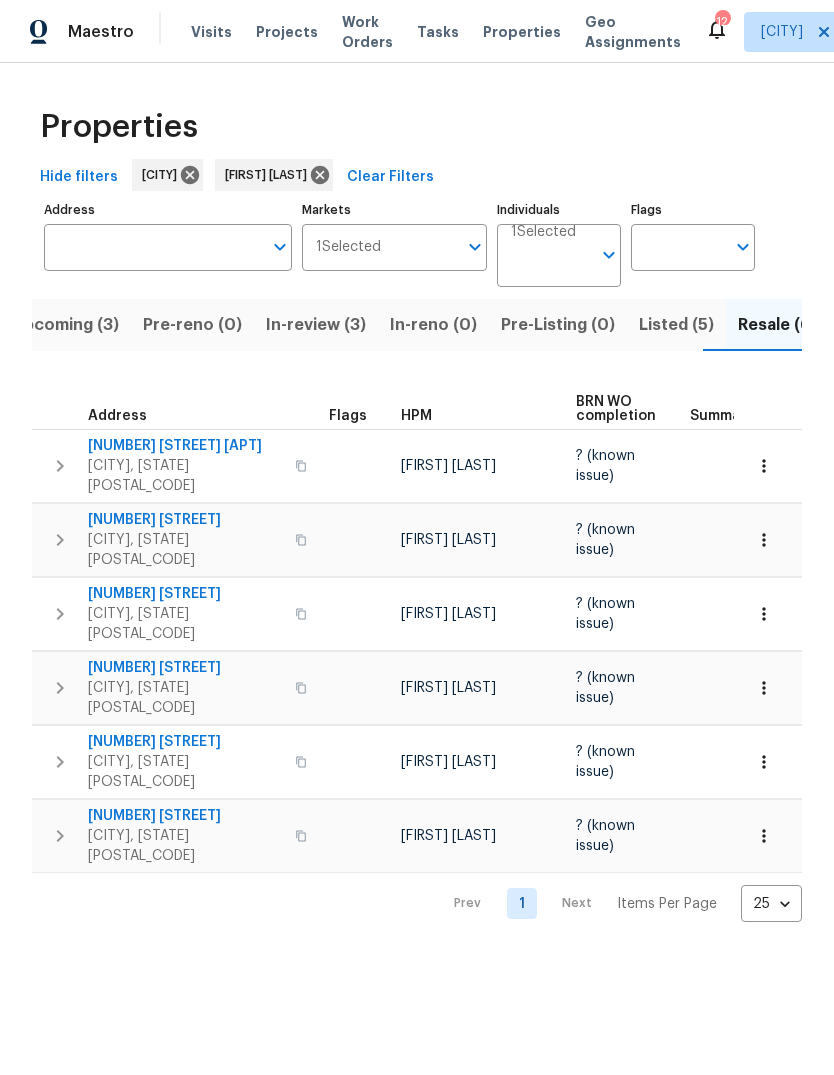 click on "Listed (5)" at bounding box center [676, 325] 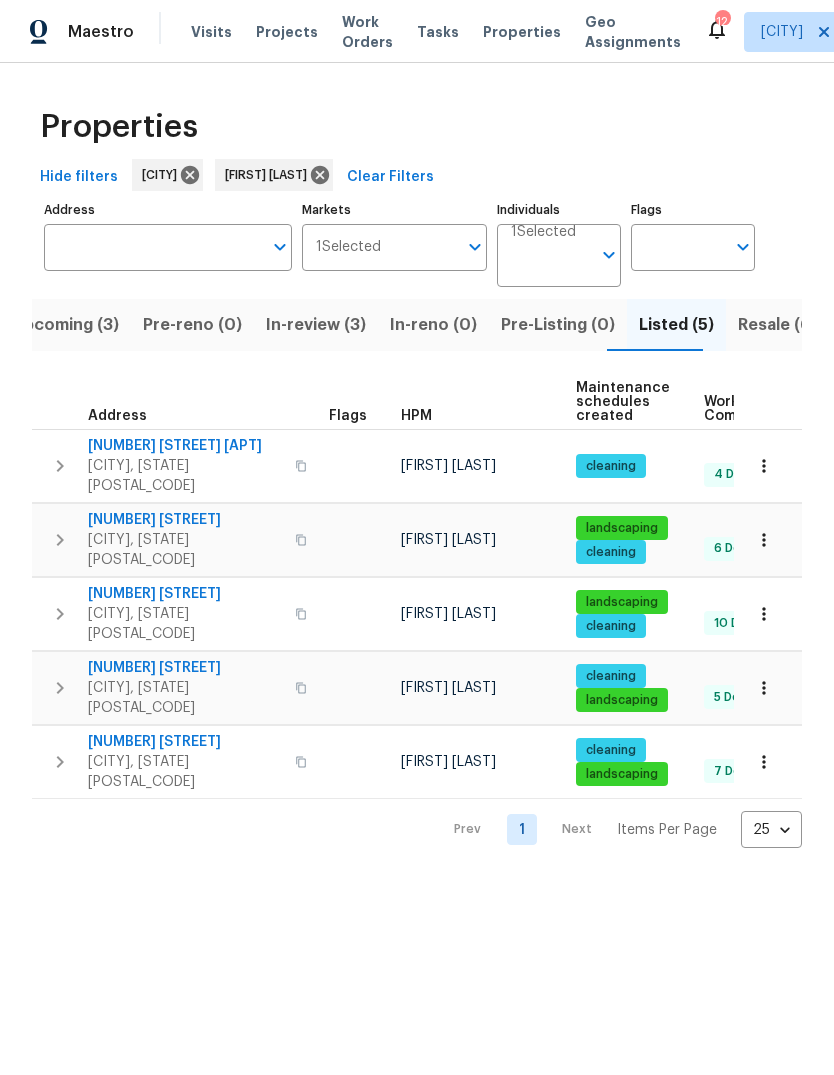 click on "Visits" at bounding box center [211, 32] 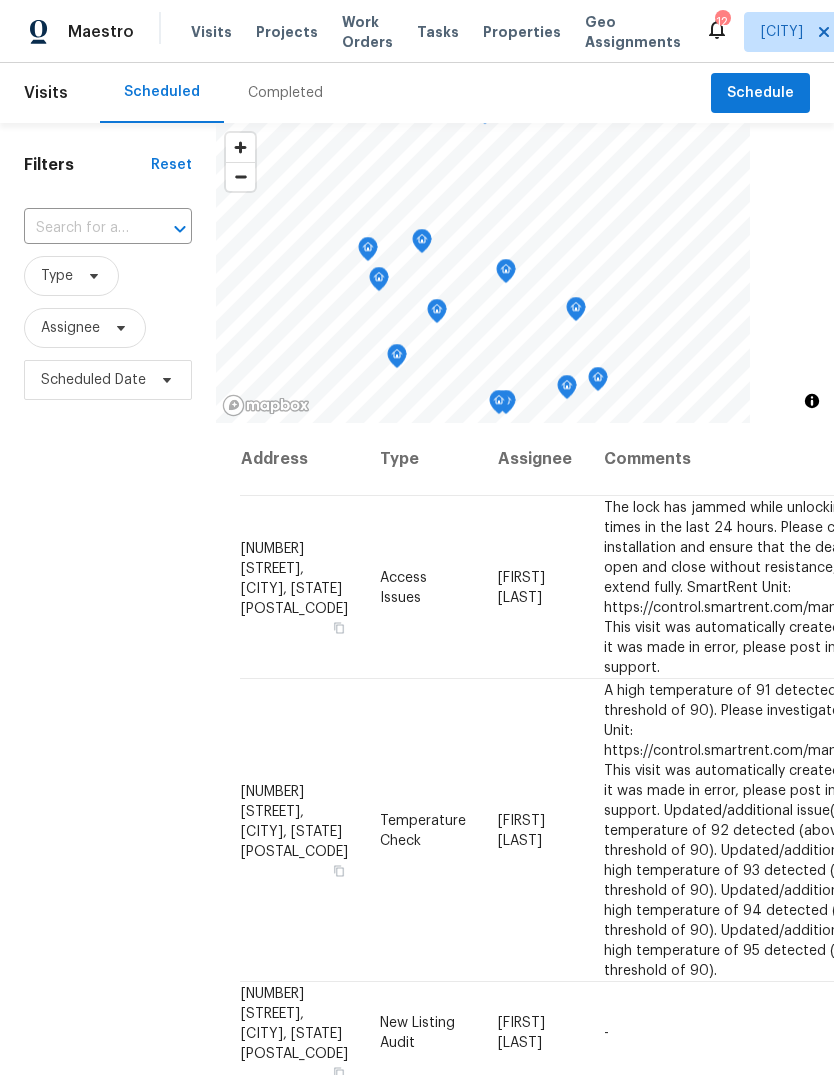 click on "Tasks" at bounding box center (438, 32) 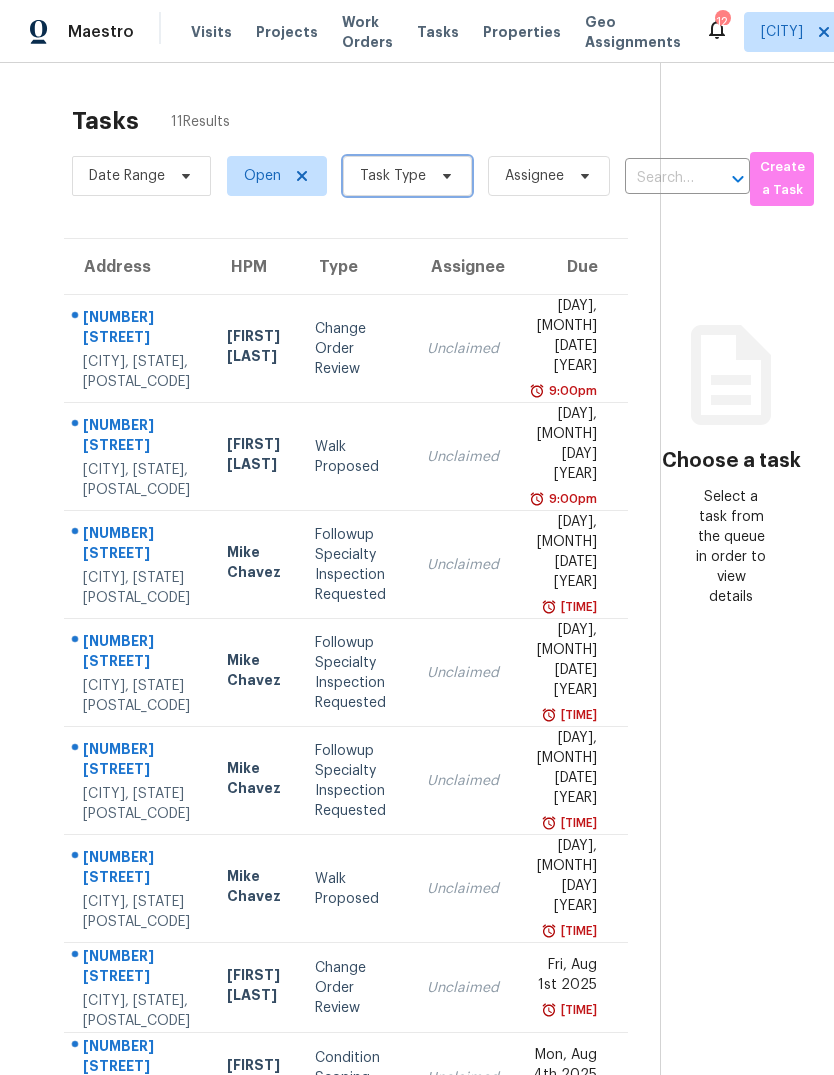 click on "Task Type" at bounding box center (407, 176) 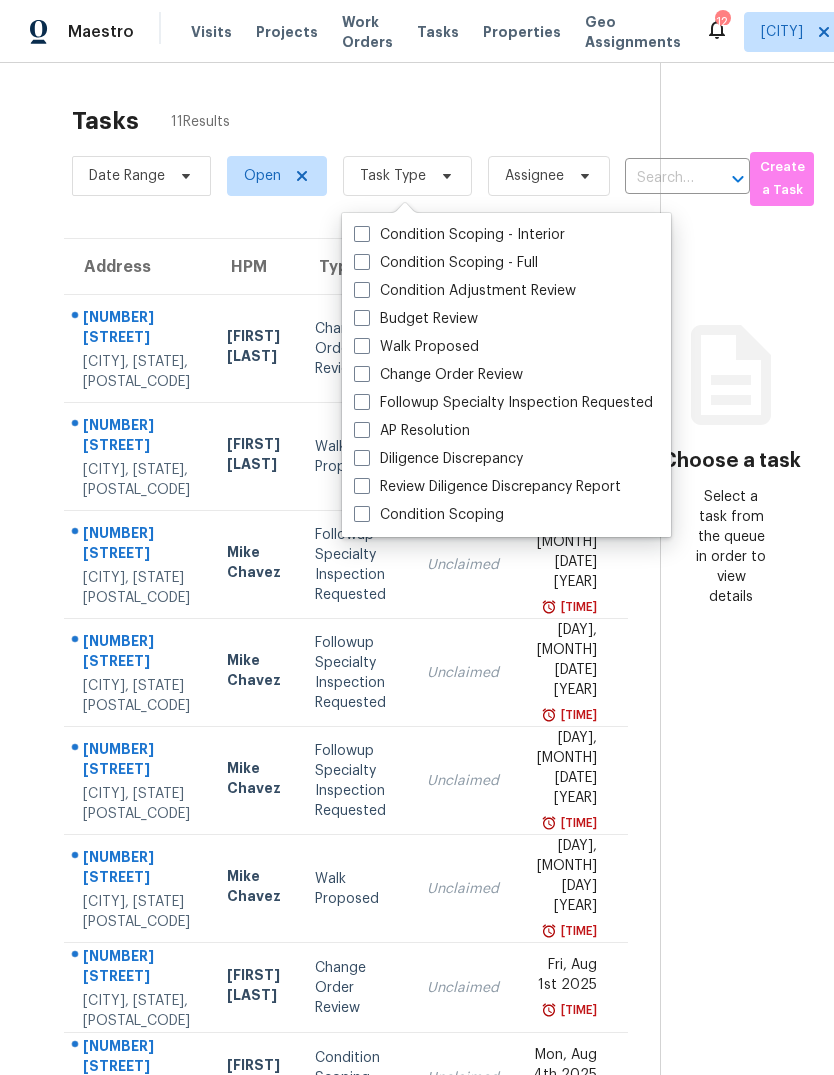 click on "Budget Review" at bounding box center [416, 319] 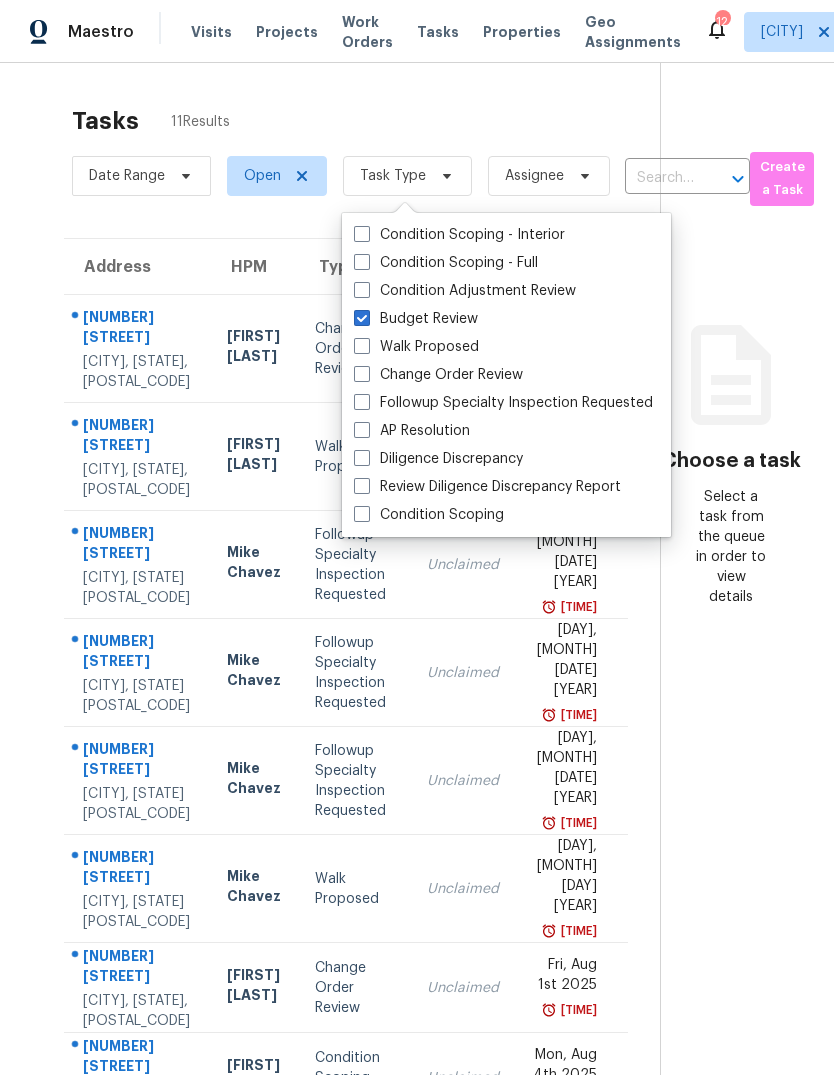 checkbox on "true" 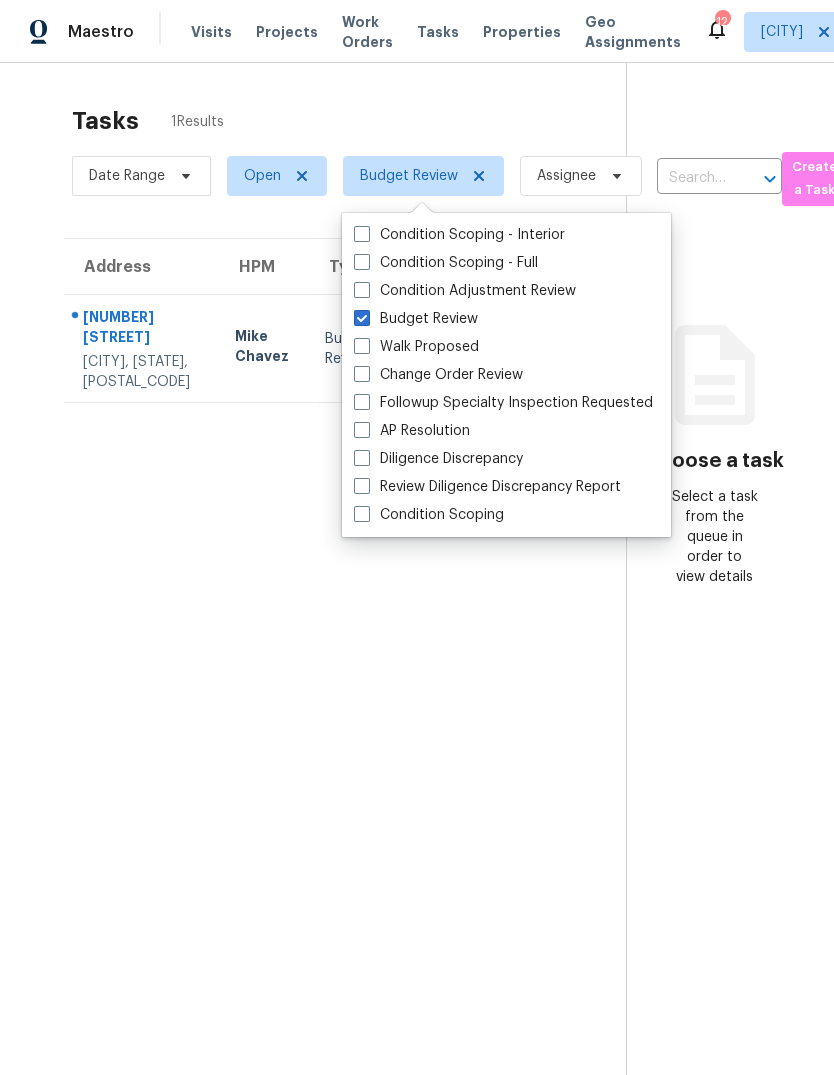 click on "Tasks 1 Results Date Range Open Budget Review Assignee ​ Create a Task Address HPM Type Assignee Due [NUMBER] [STREET] [CITY], [STATE], [POSTAL_CODE] [FIRST] [LAST] Budget Review Unclaimed [DAY], [MONTH] [DATE] [YEAR] [TIME]" at bounding box center [329, 616] 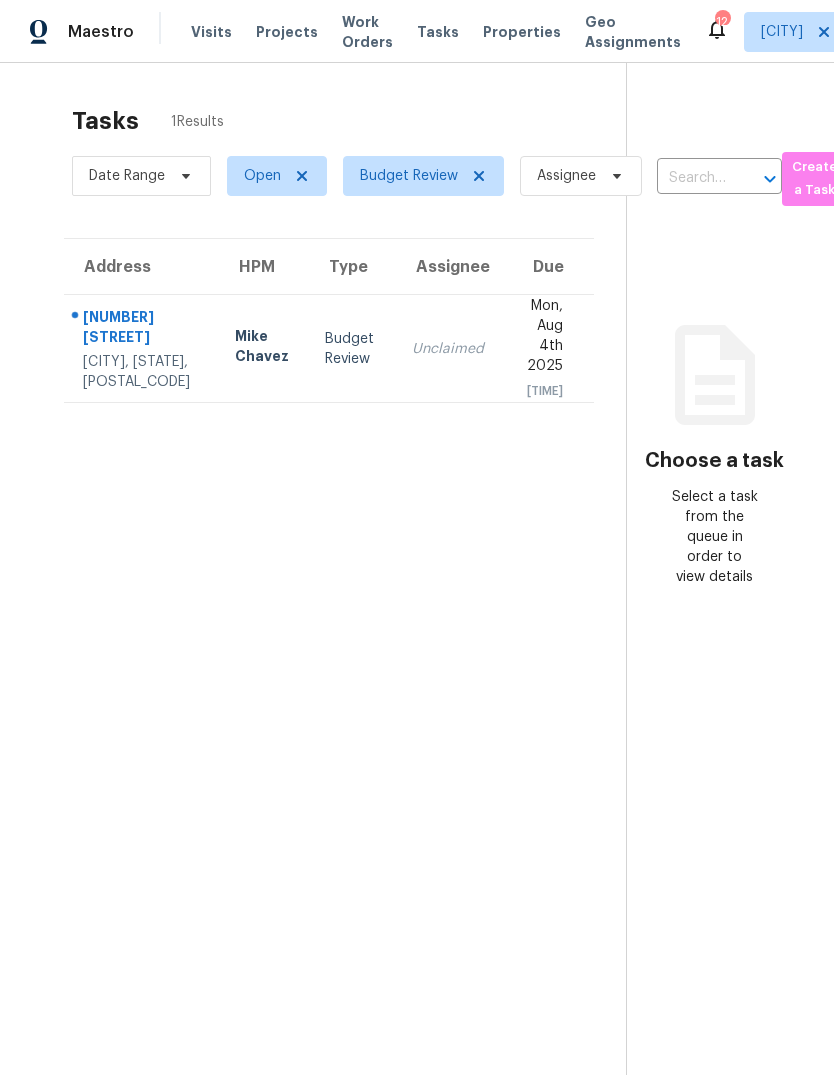 click on "Visits" at bounding box center (211, 32) 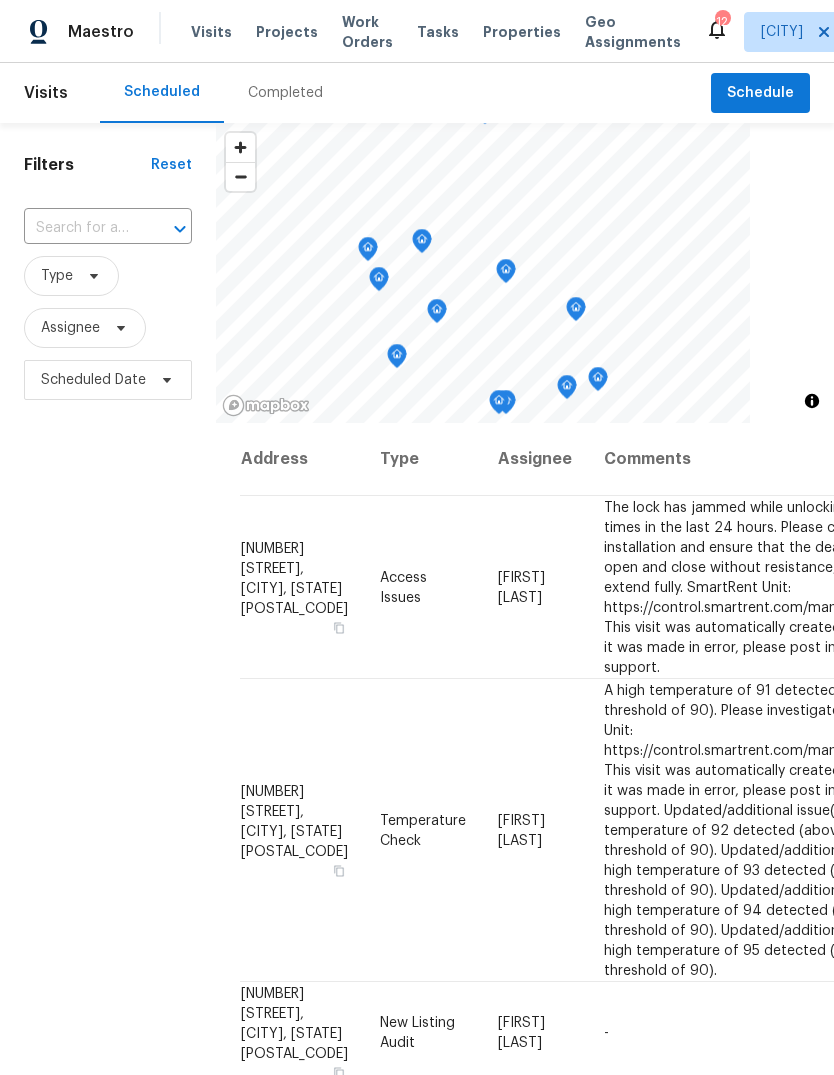 click on "Completed" at bounding box center [285, 93] 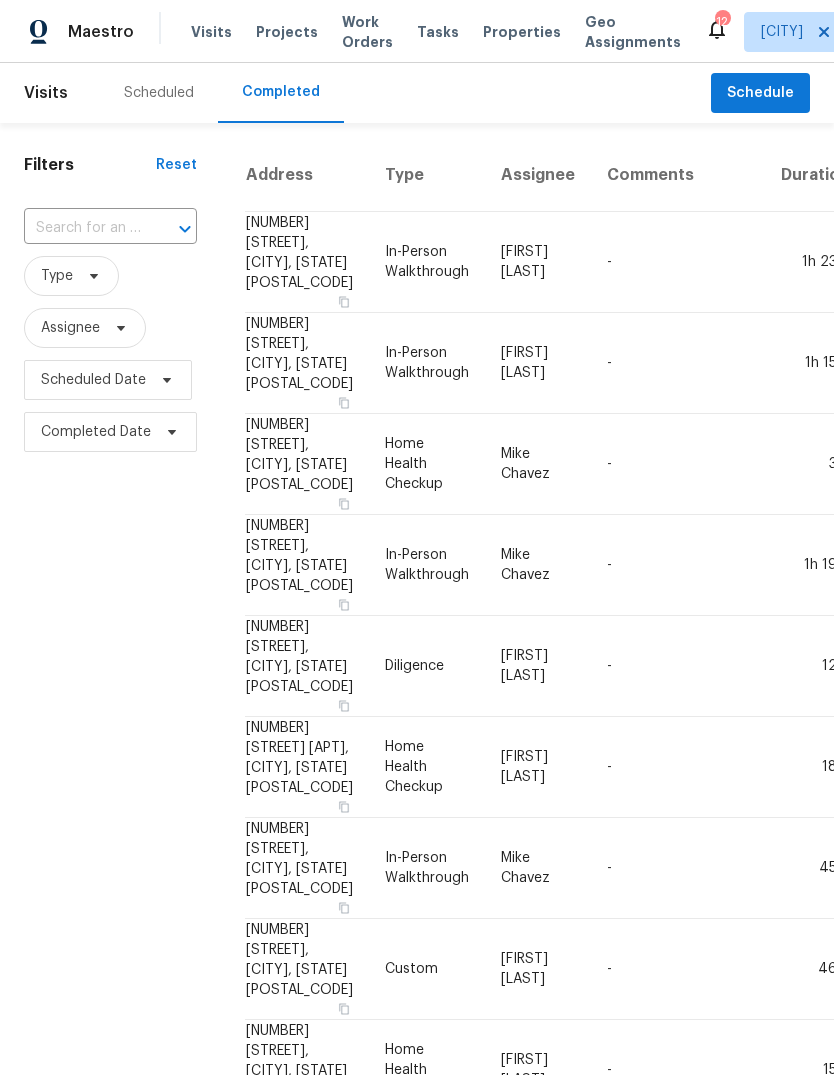 click on "-" at bounding box center [678, 565] 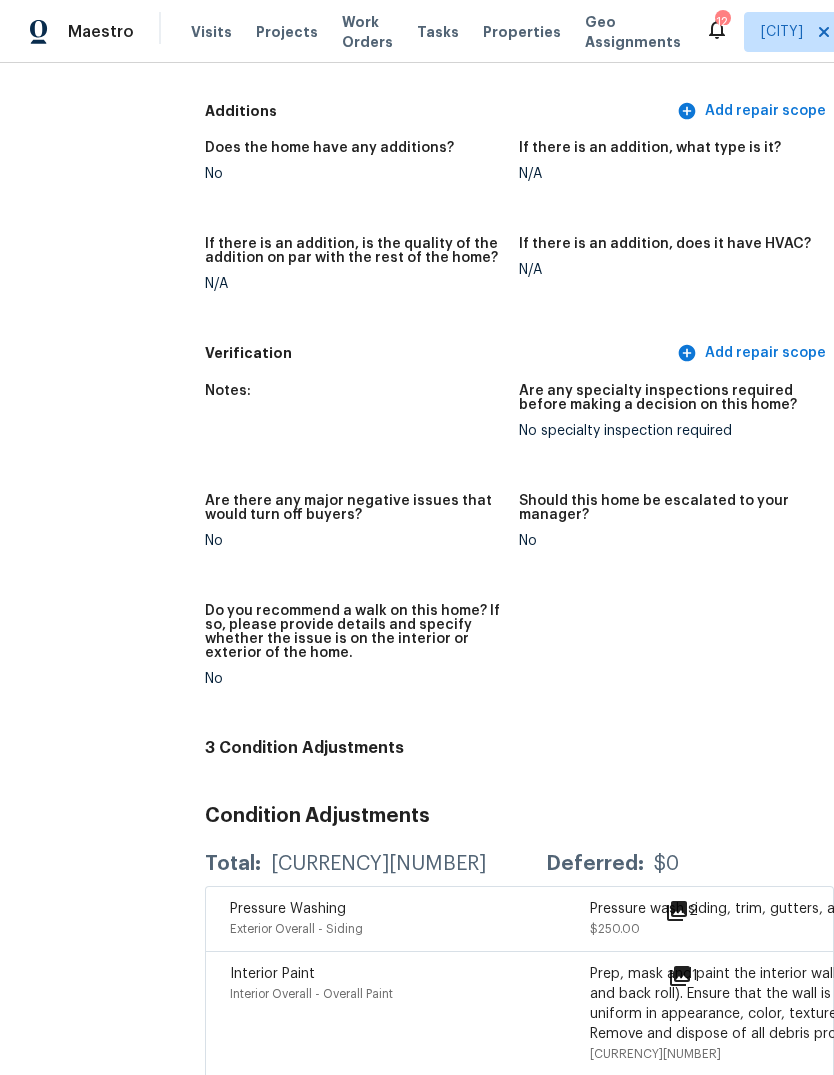 scroll, scrollTop: 4510, scrollLeft: 0, axis: vertical 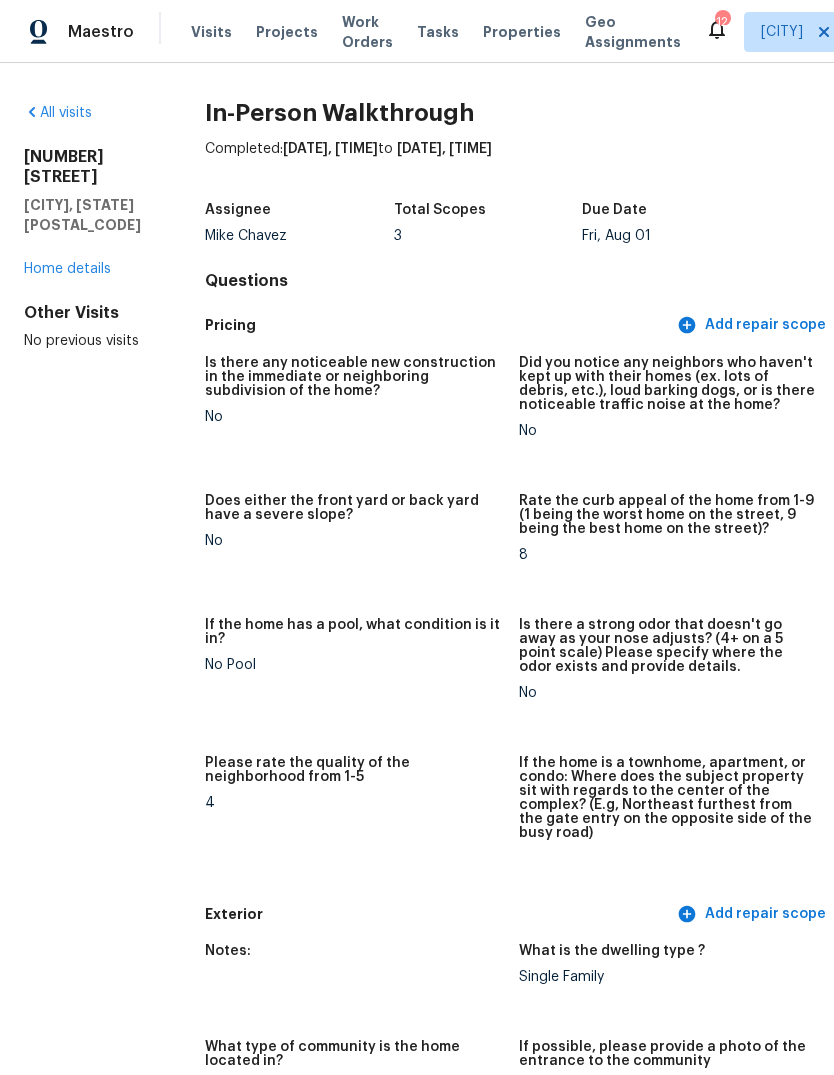 click on "Visits" at bounding box center (211, 32) 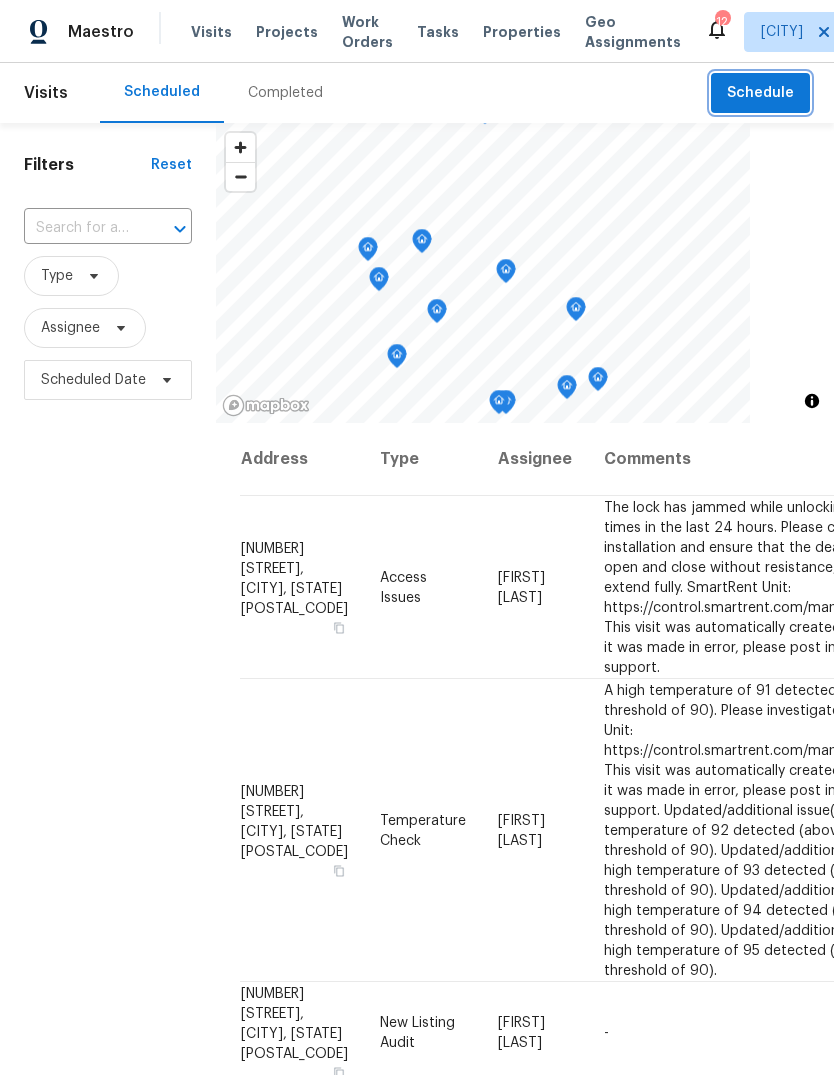 click on "Schedule" at bounding box center (760, 93) 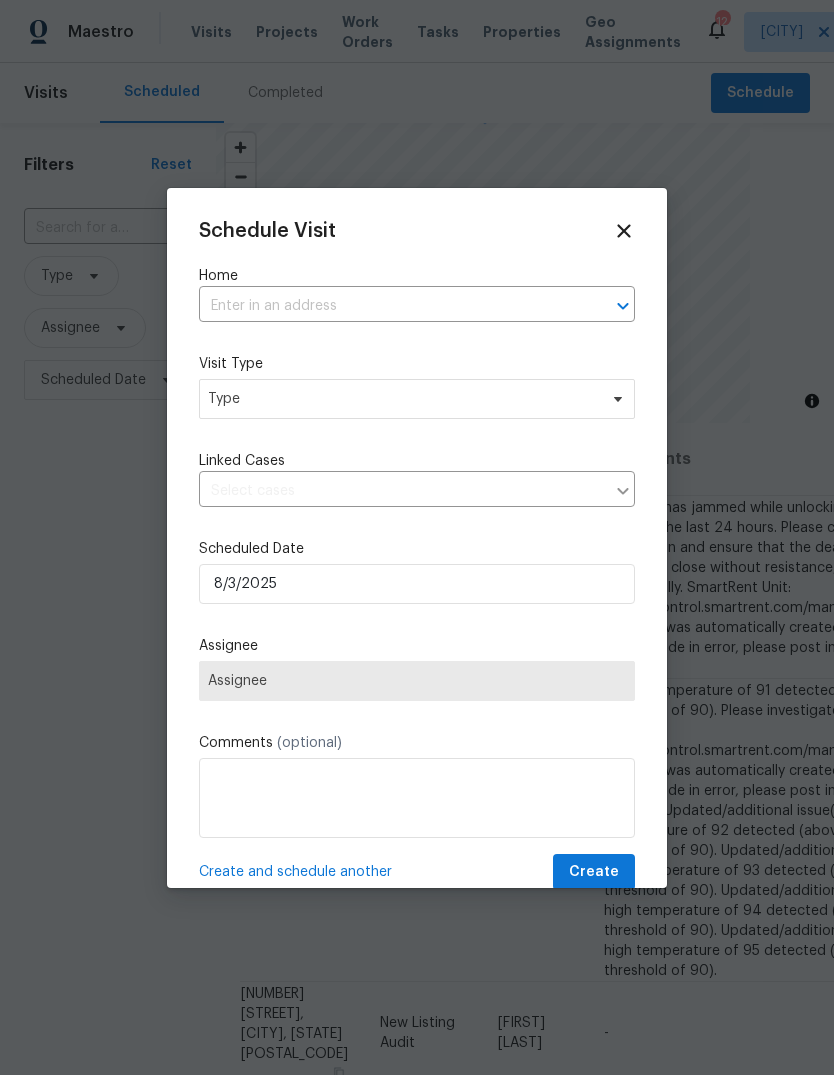 click at bounding box center (389, 306) 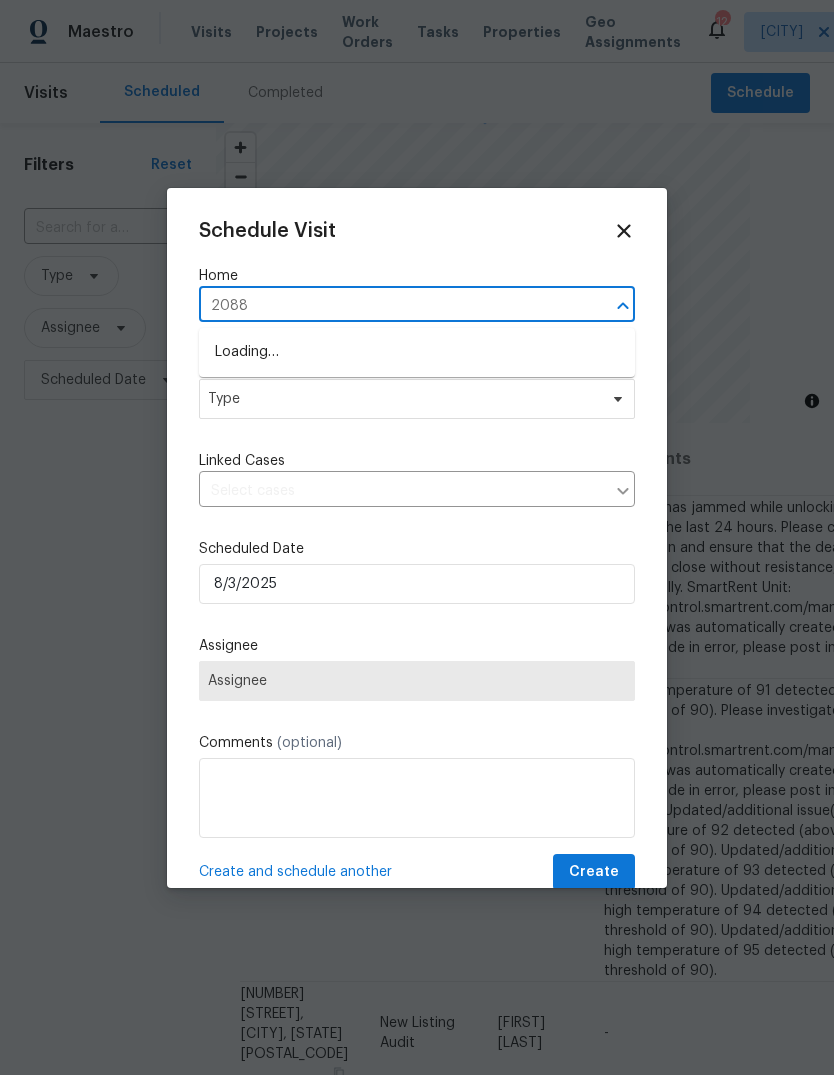 type on "20884" 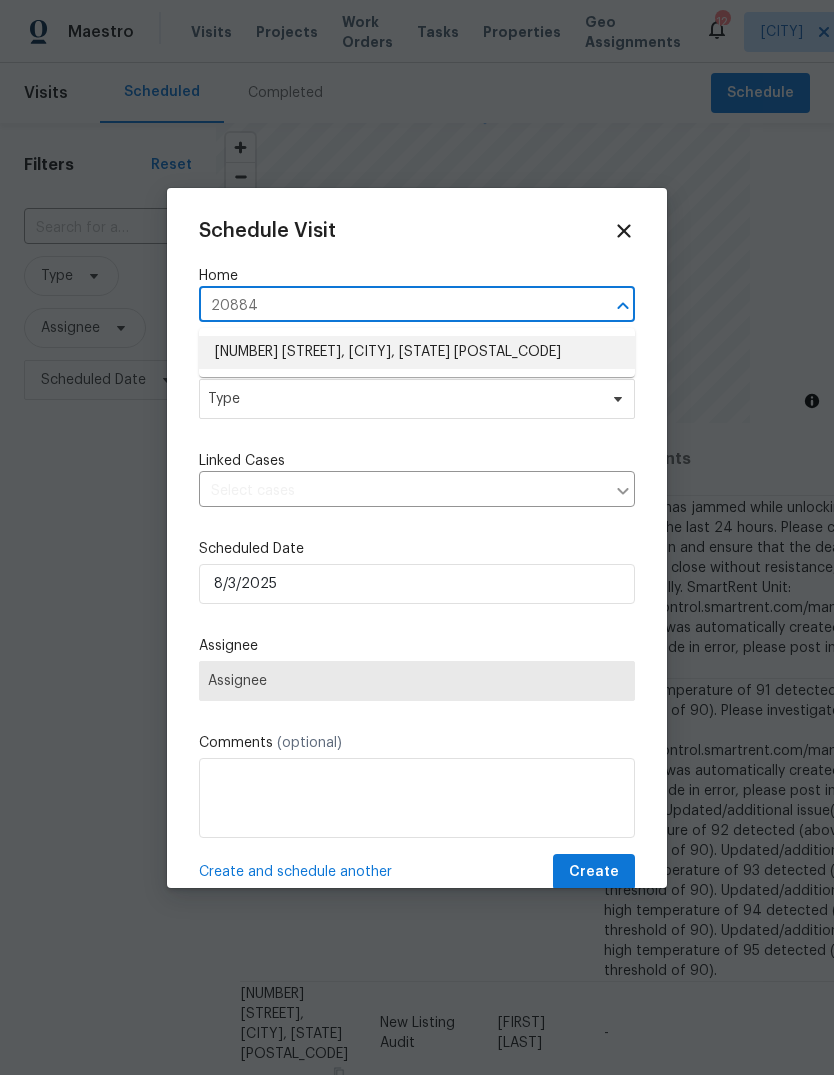 click on "[NUMBER] [STREET], [CITY], [STATE] [POSTAL_CODE]" at bounding box center [417, 352] 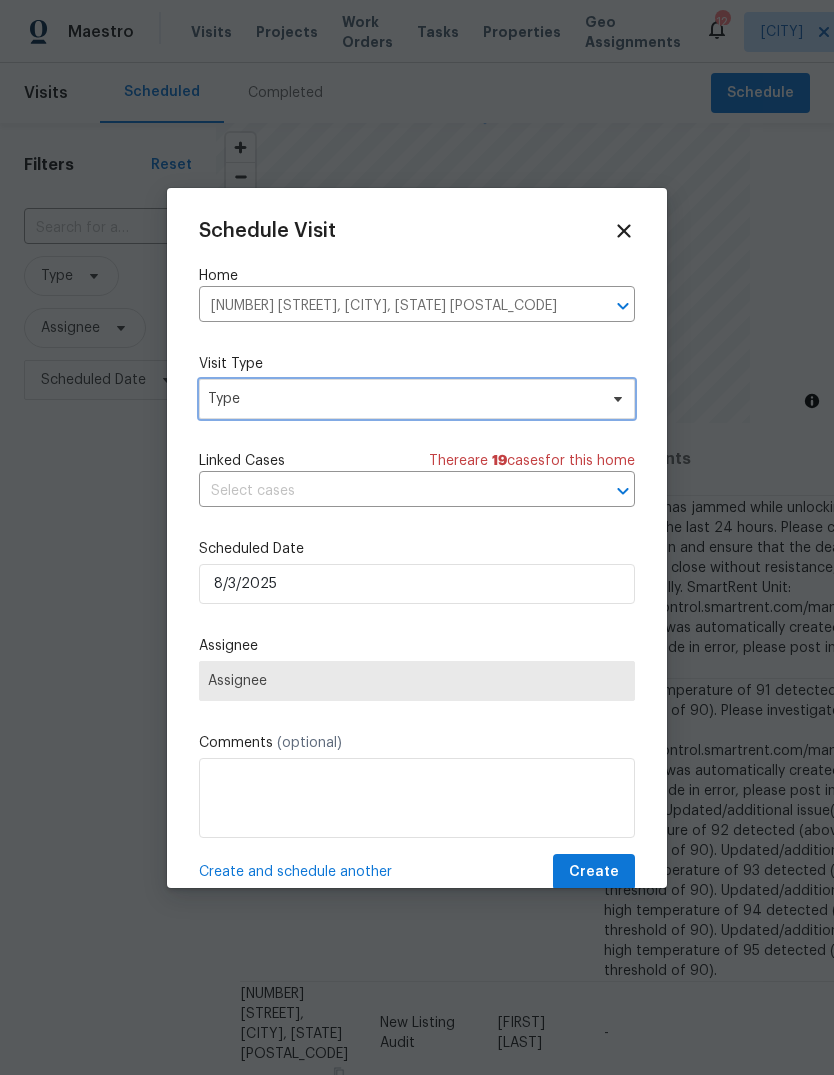 click on "Type" at bounding box center [402, 399] 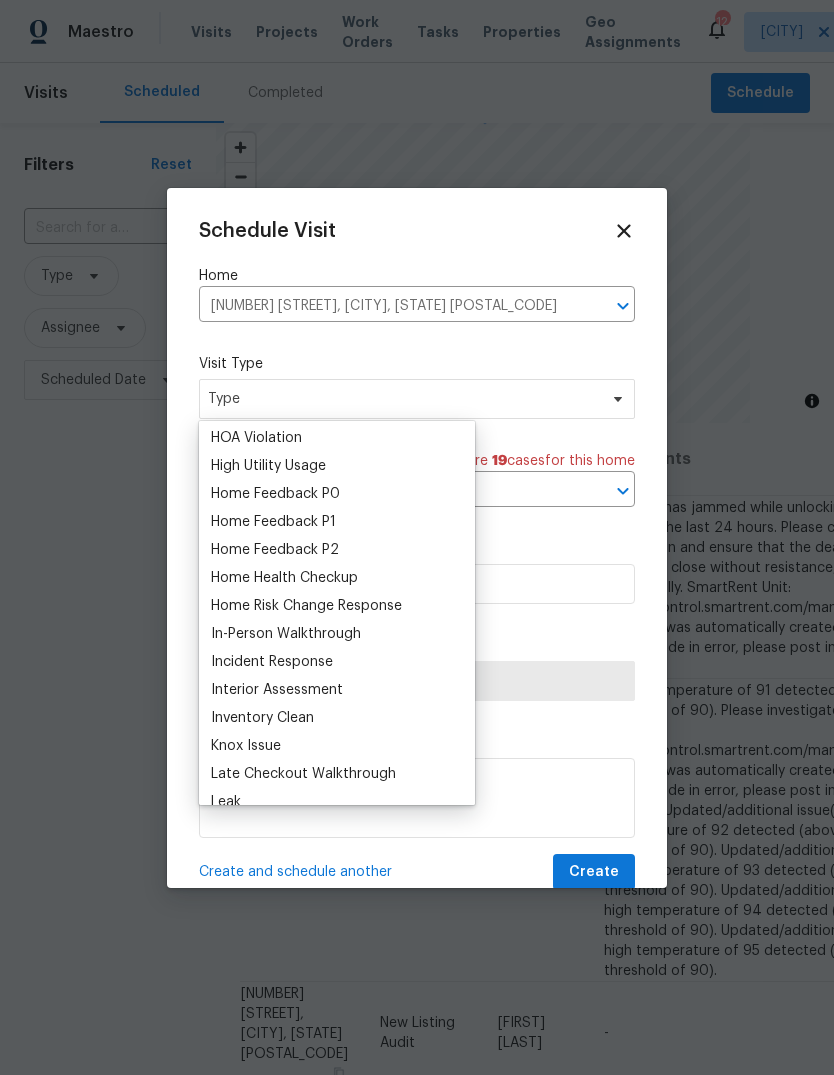 scroll, scrollTop: 555, scrollLeft: 0, axis: vertical 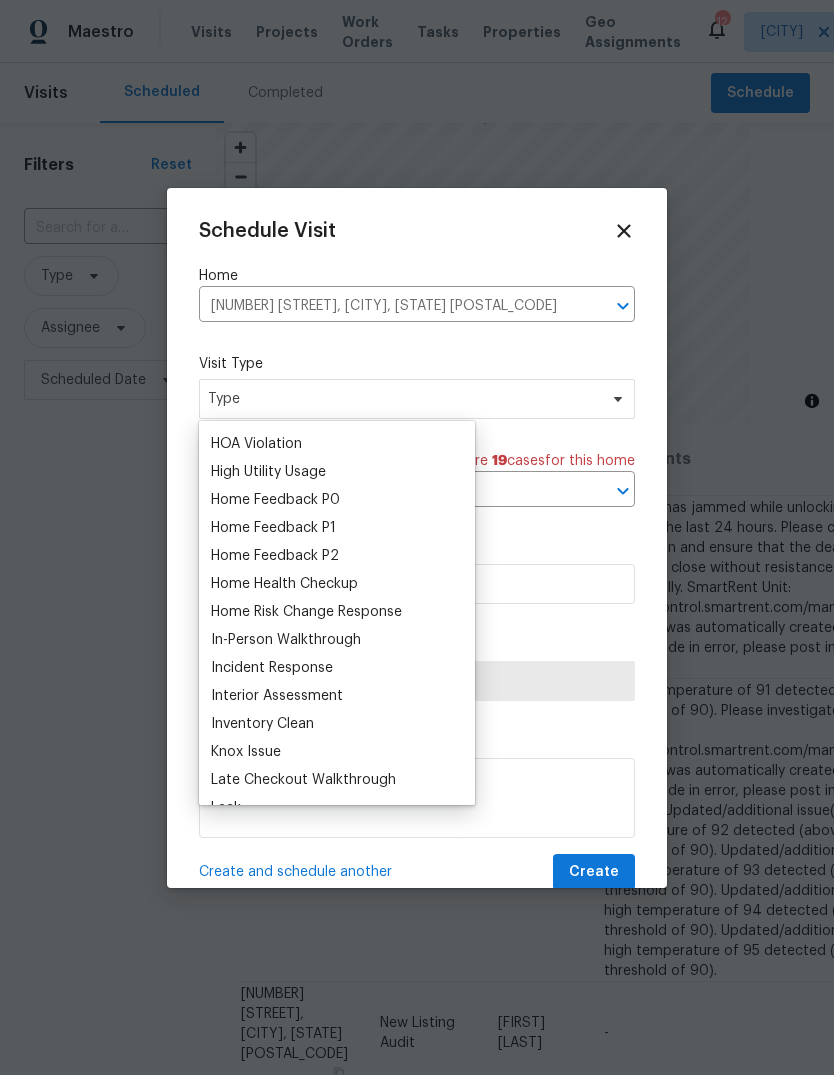 click on "Home Health Checkup" at bounding box center (284, 584) 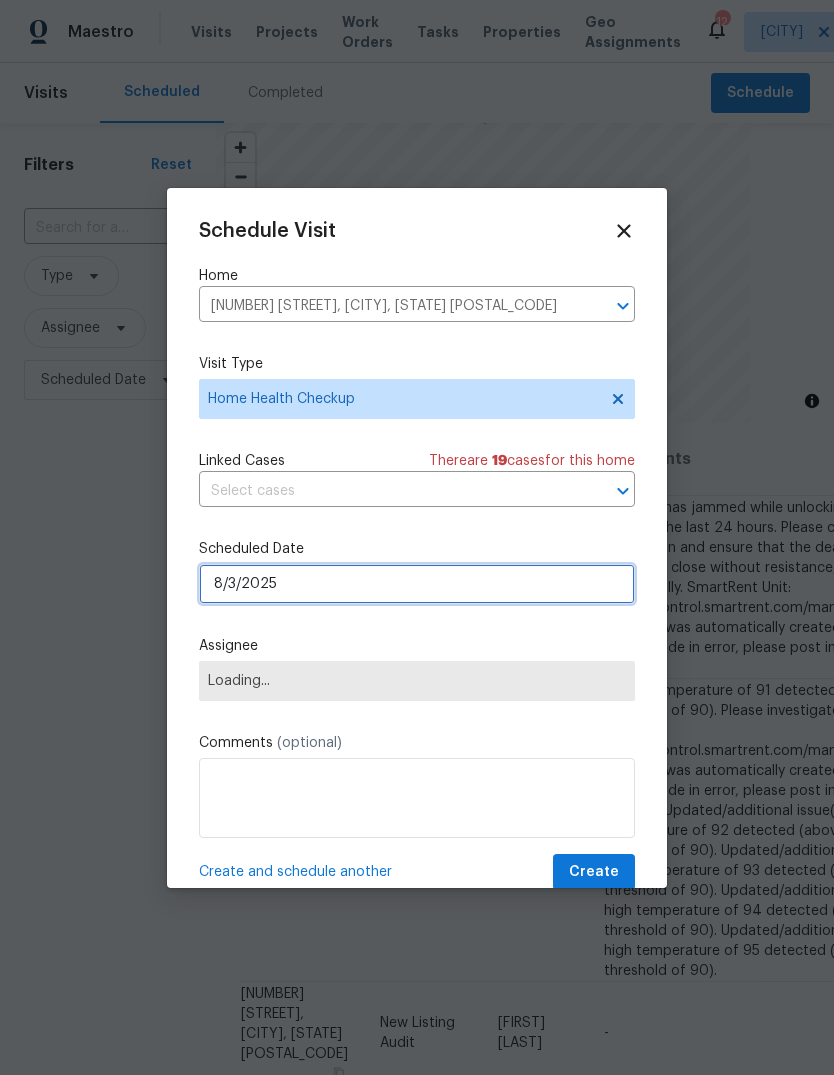 click on "8/3/2025" at bounding box center [417, 584] 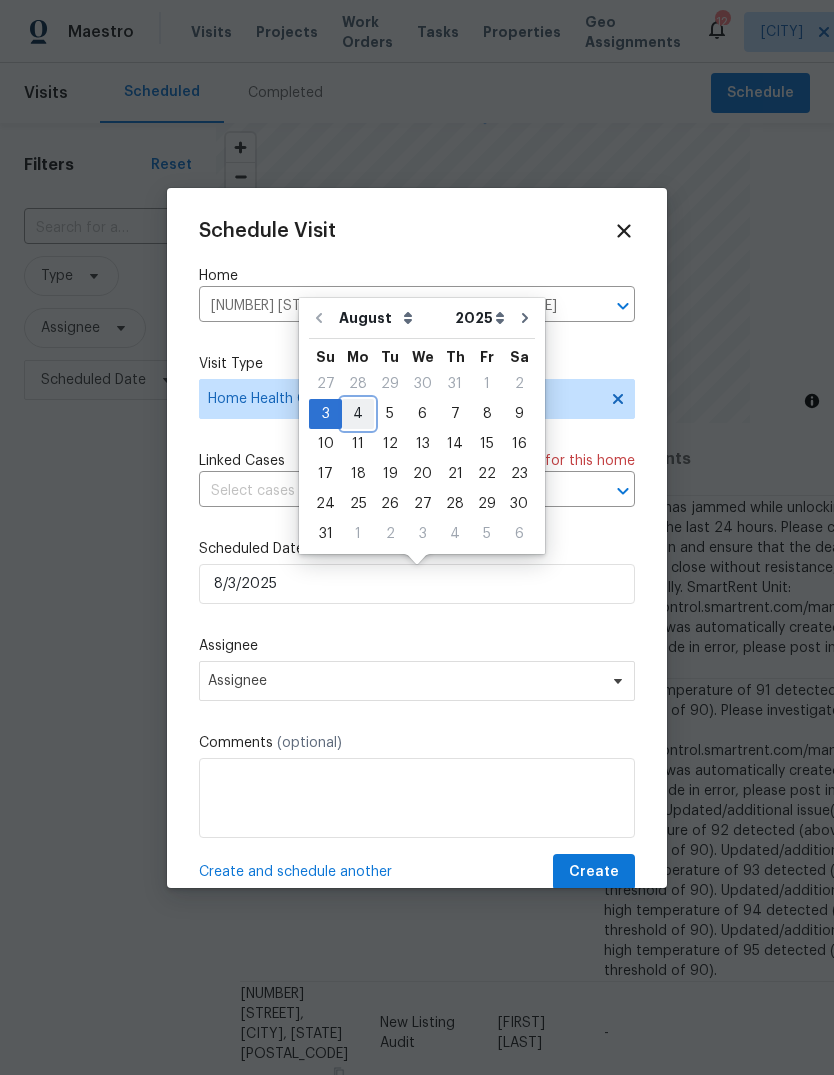 click on "4" at bounding box center [358, 414] 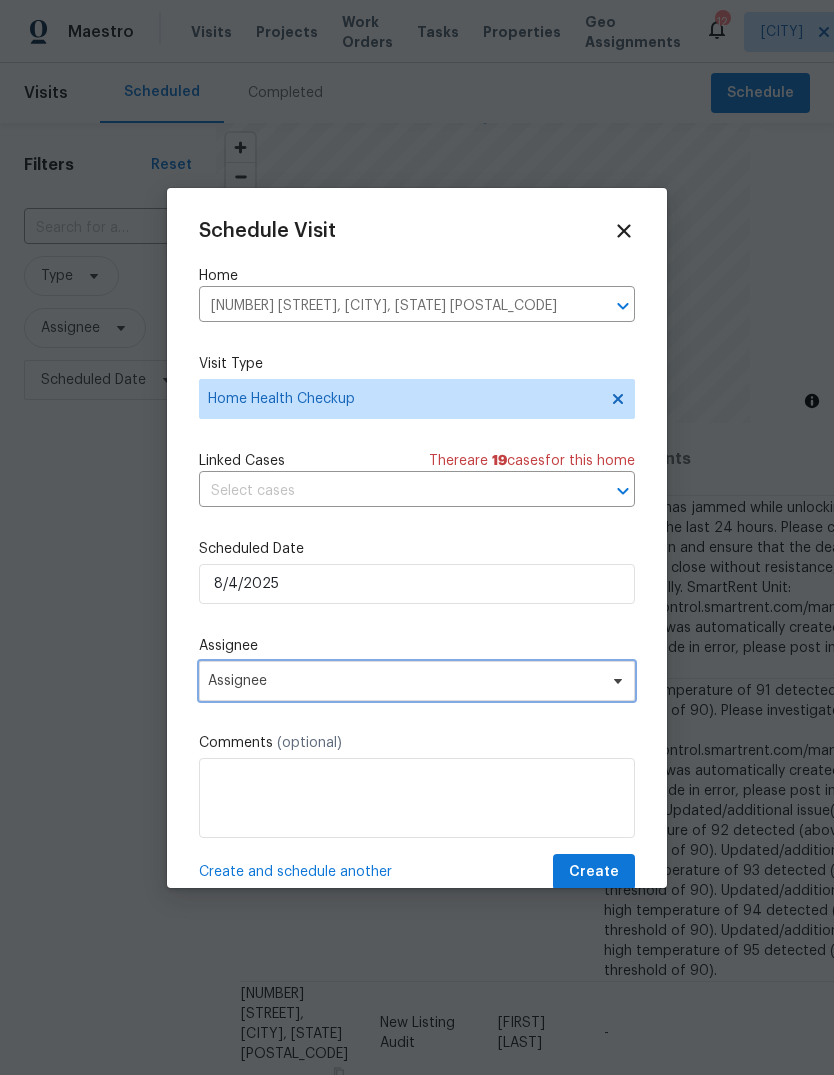 click on "Assignee" at bounding box center [404, 681] 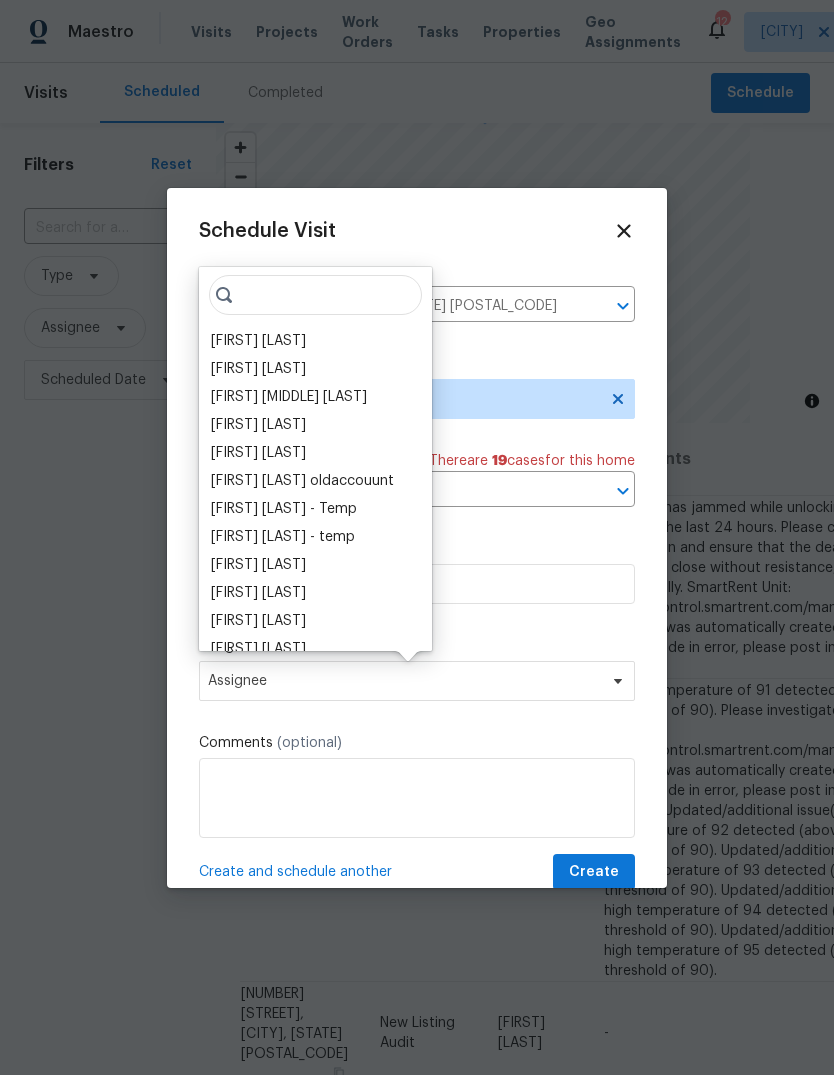 click on "[FIRST] [LAST]" at bounding box center (258, 341) 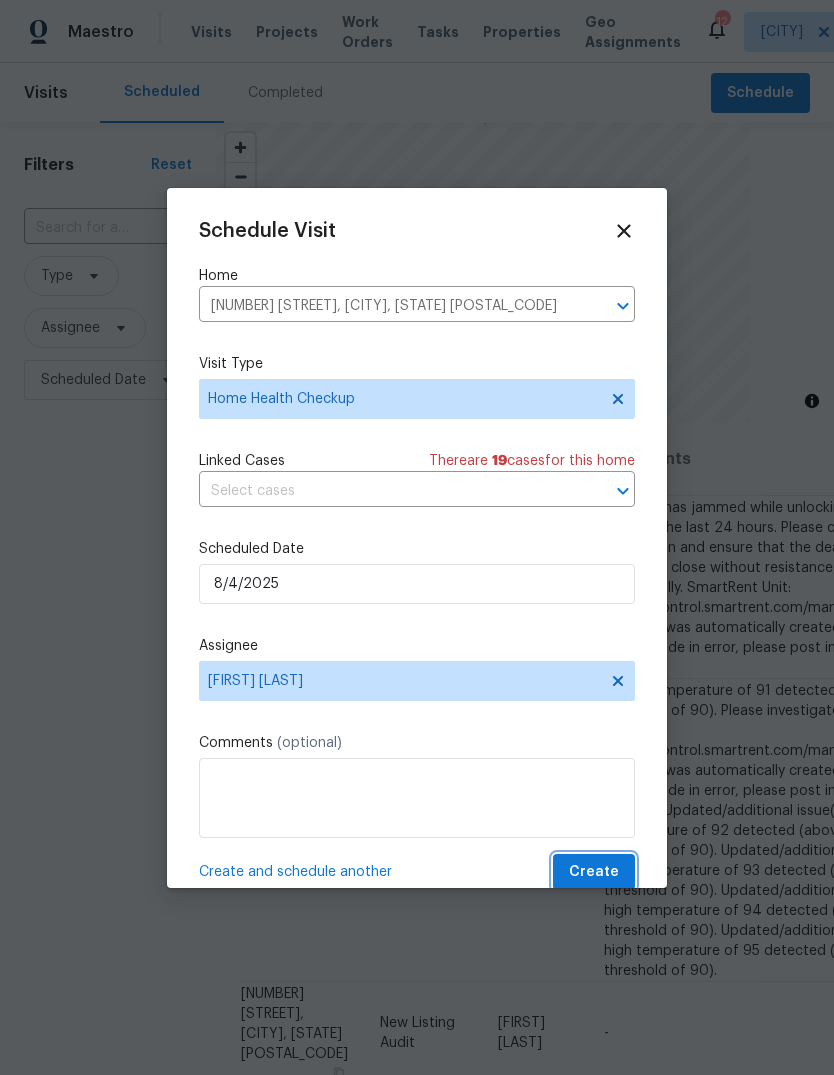 click on "Create" at bounding box center [594, 872] 